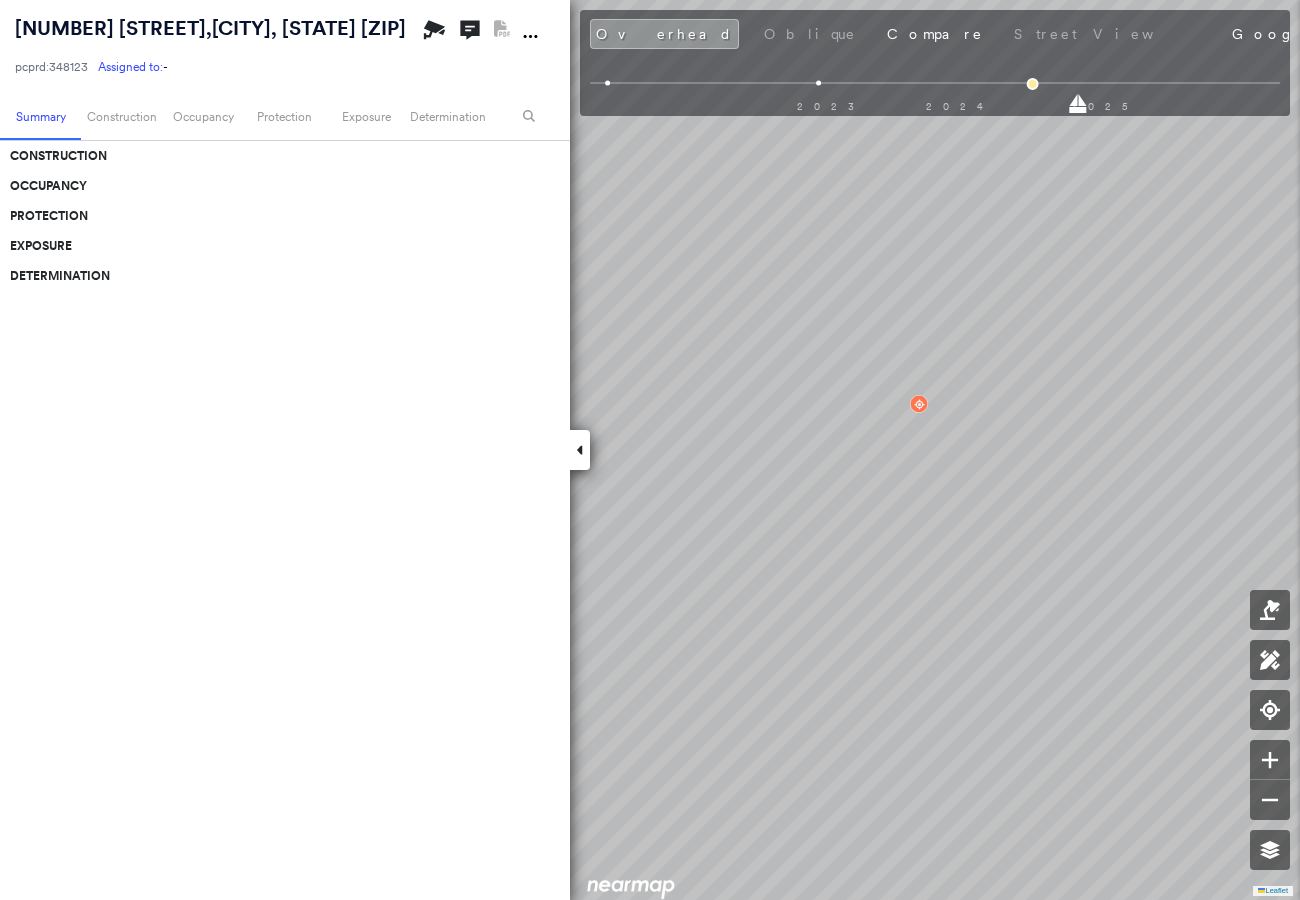 scroll, scrollTop: 0, scrollLeft: 0, axis: both 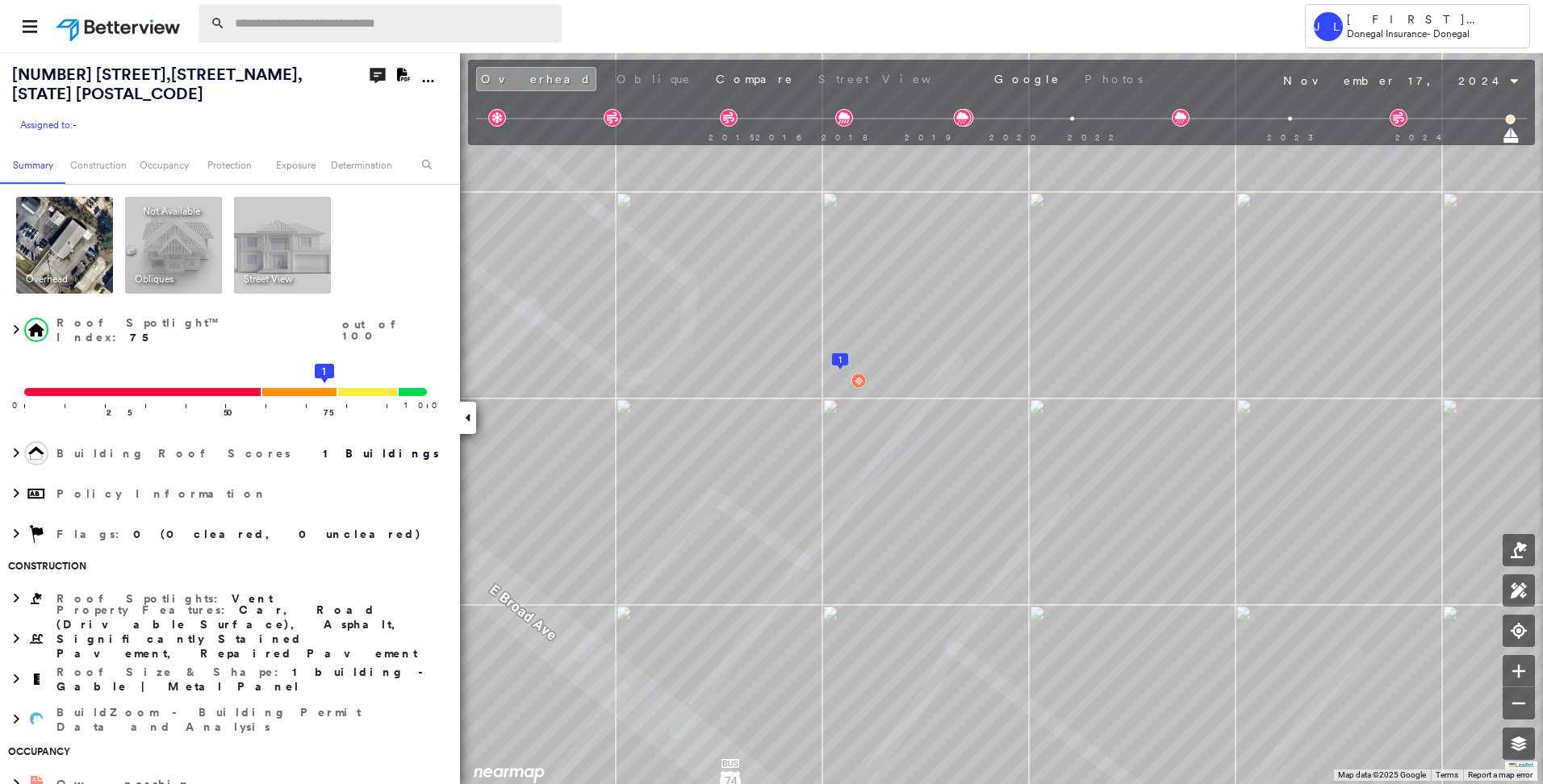 click at bounding box center [393, 23] 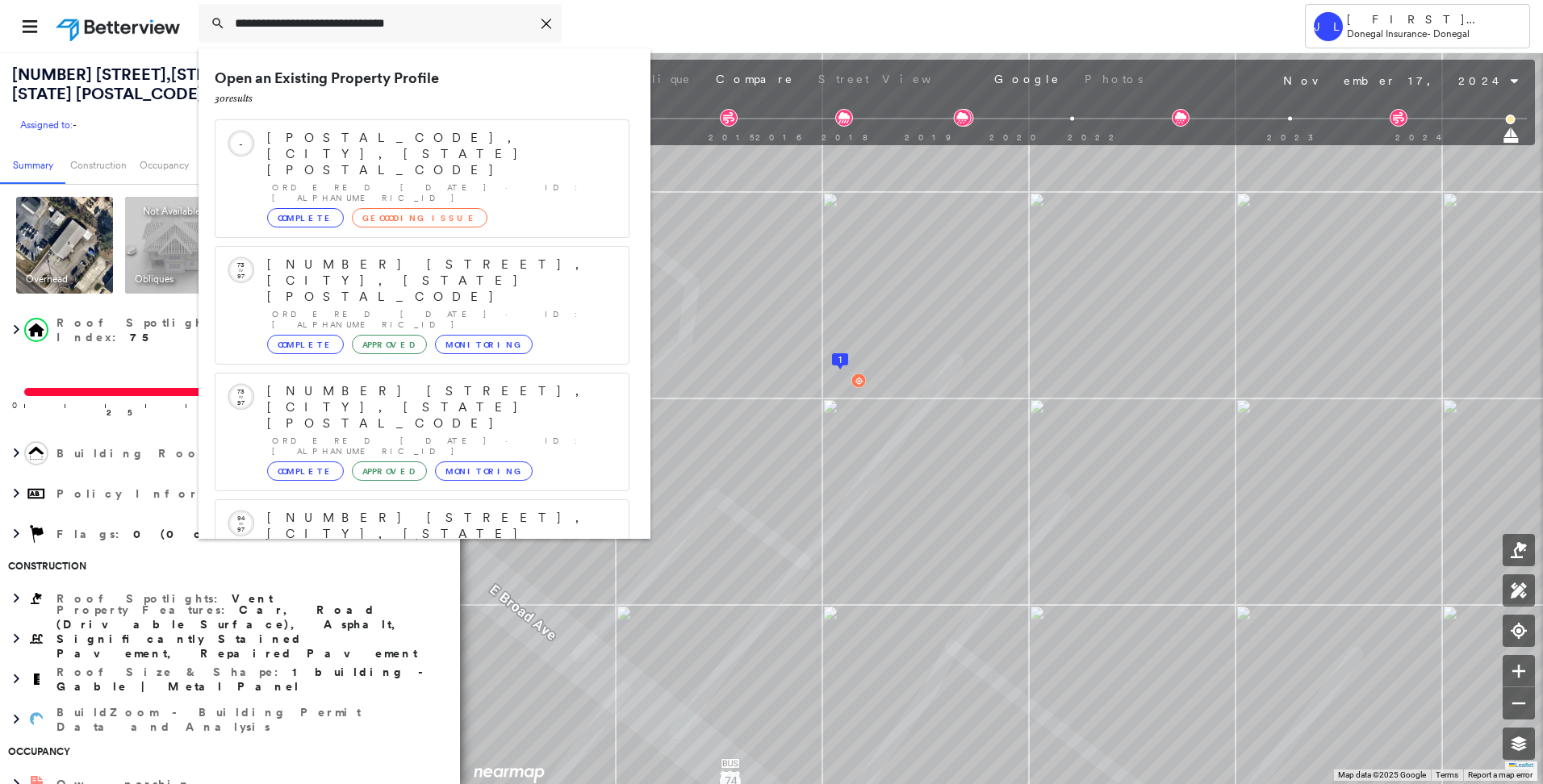 type on "**********" 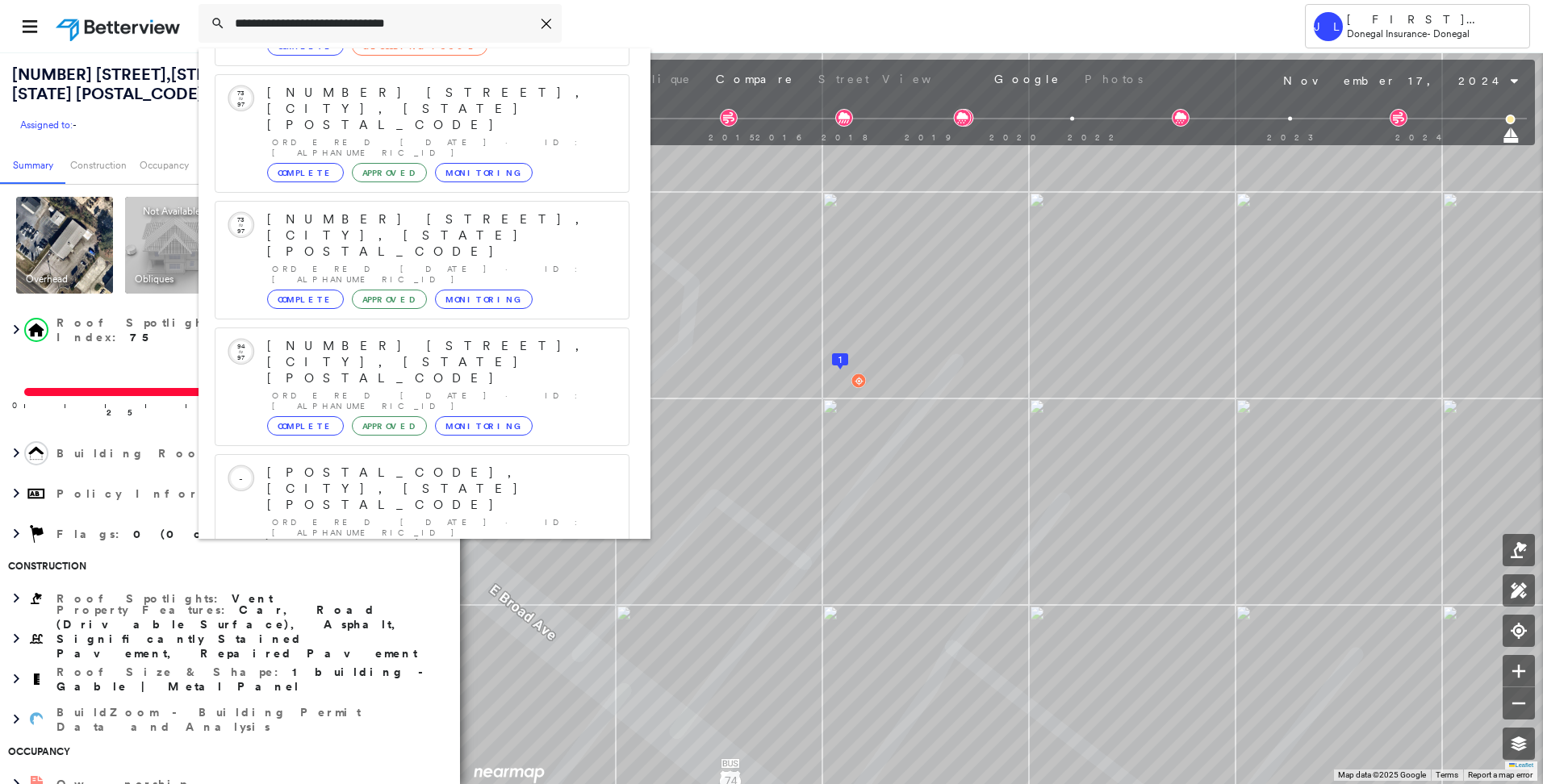 click on "Group Created with Sketch." 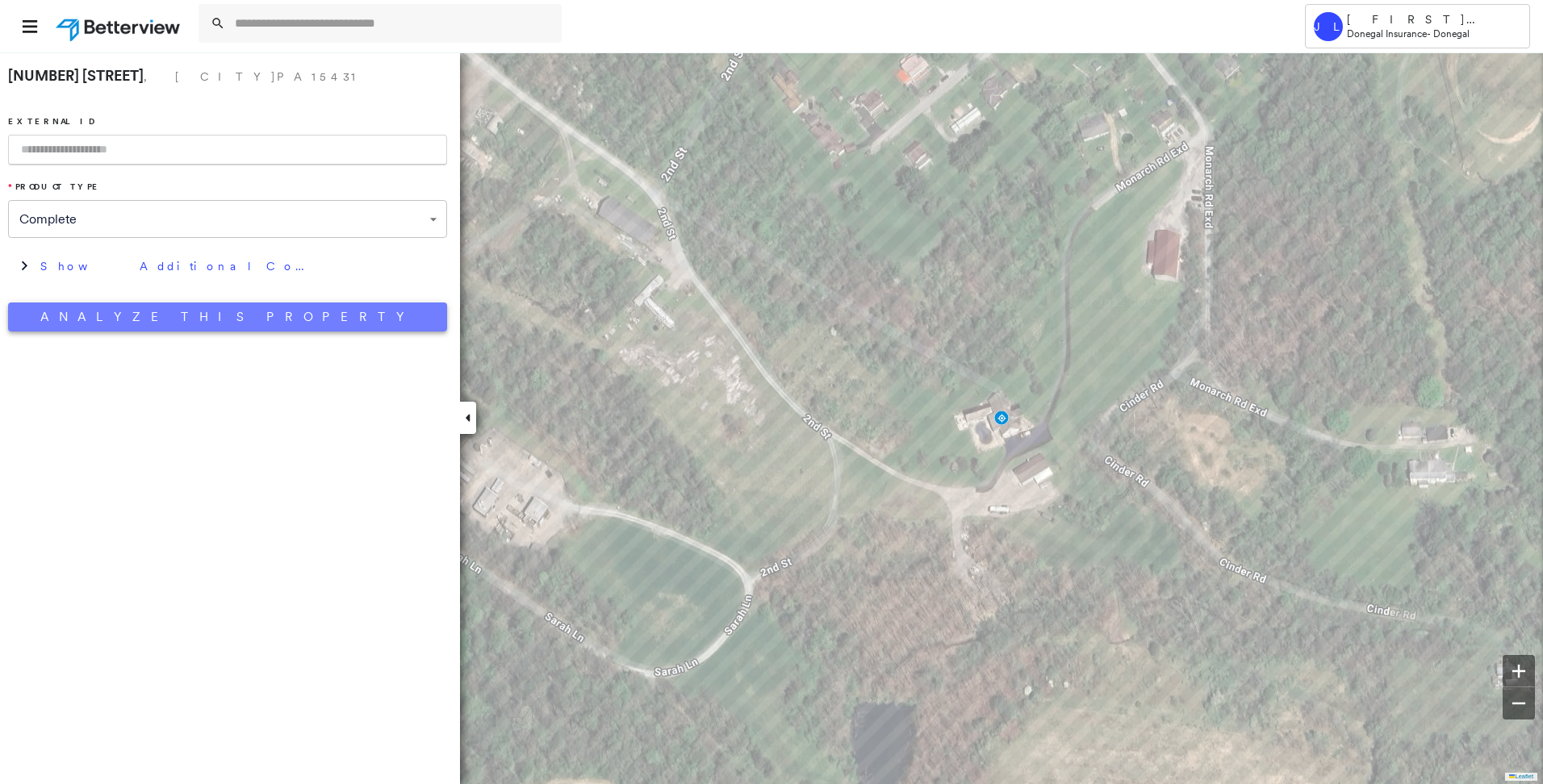 click on "Analyze This Property" at bounding box center (228, 317) 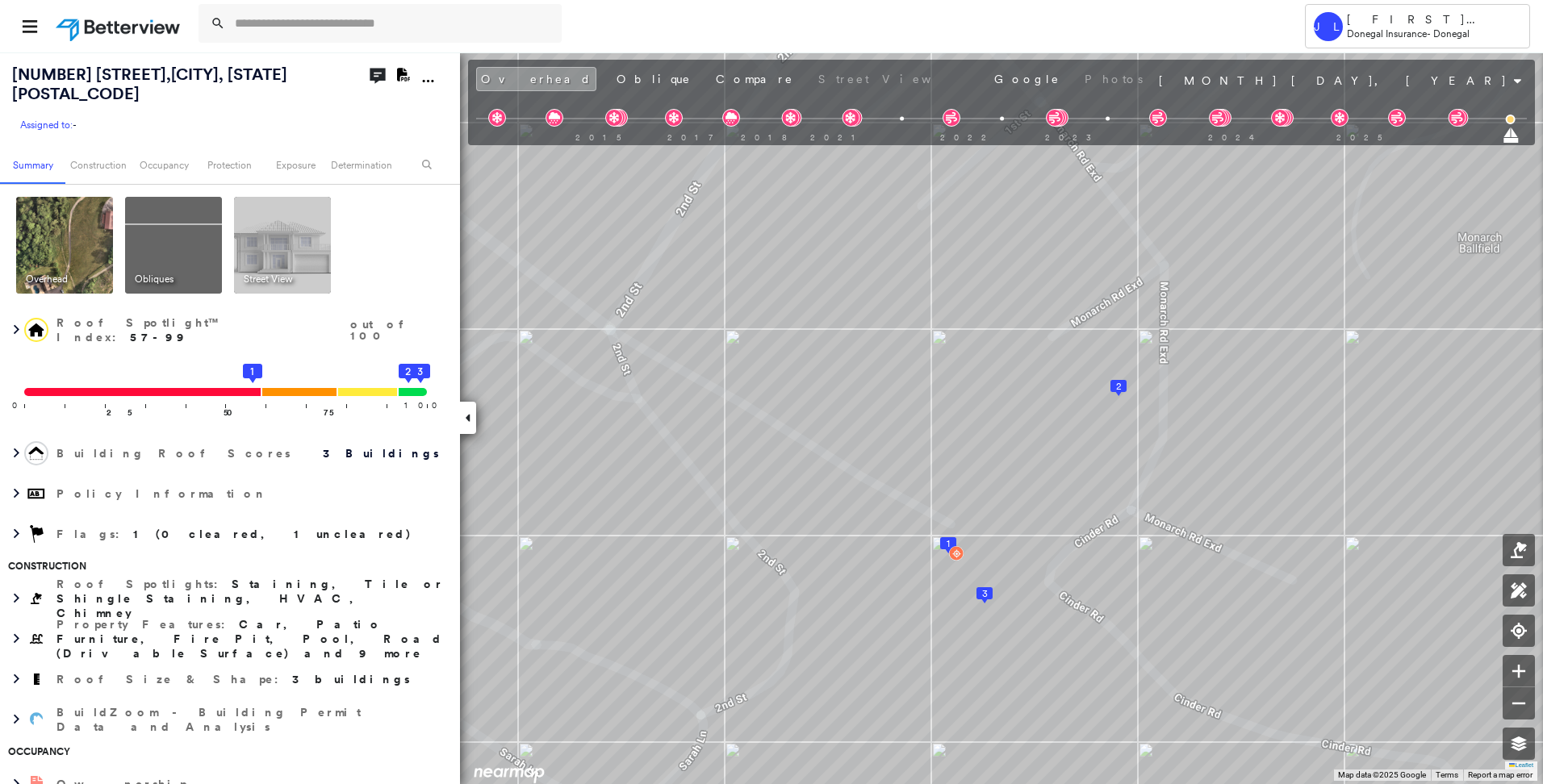 click at bounding box center [174, 245] 